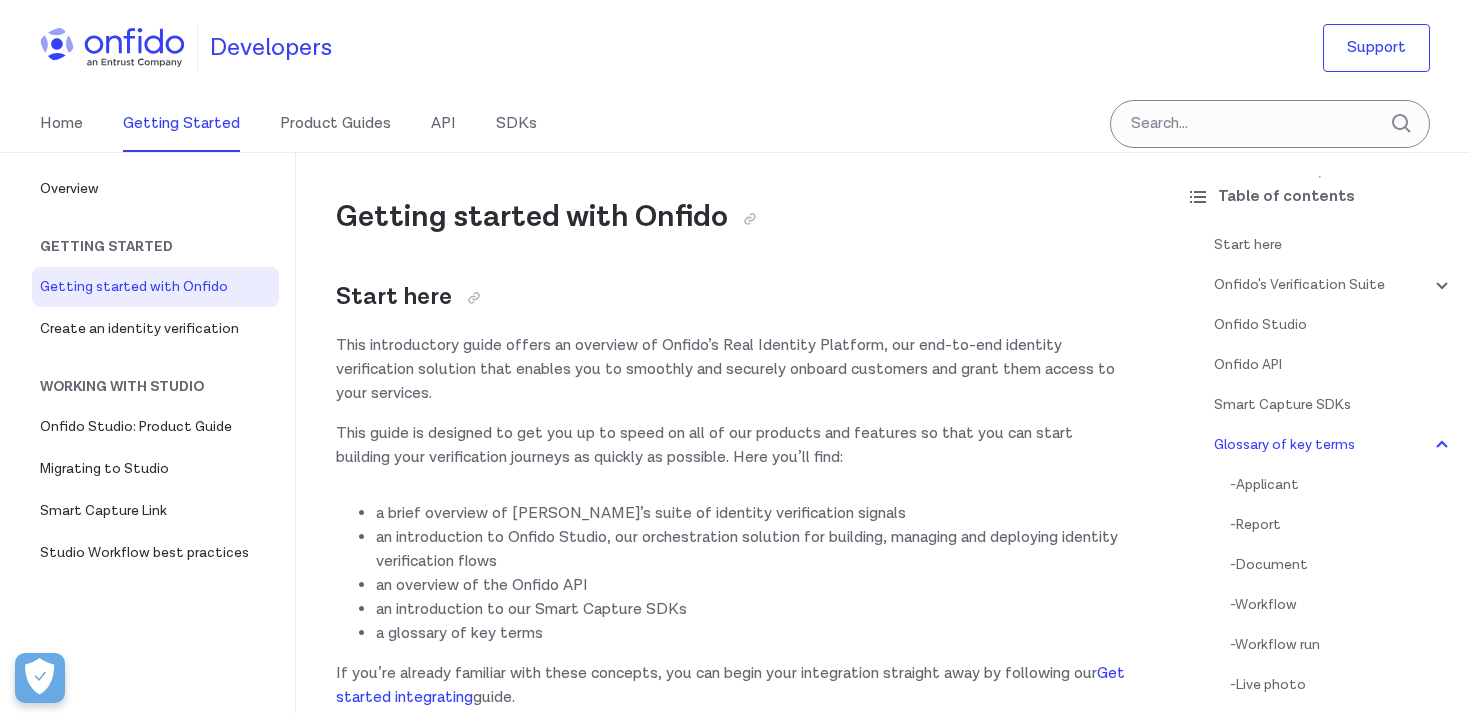 scroll, scrollTop: 6137, scrollLeft: 0, axis: vertical 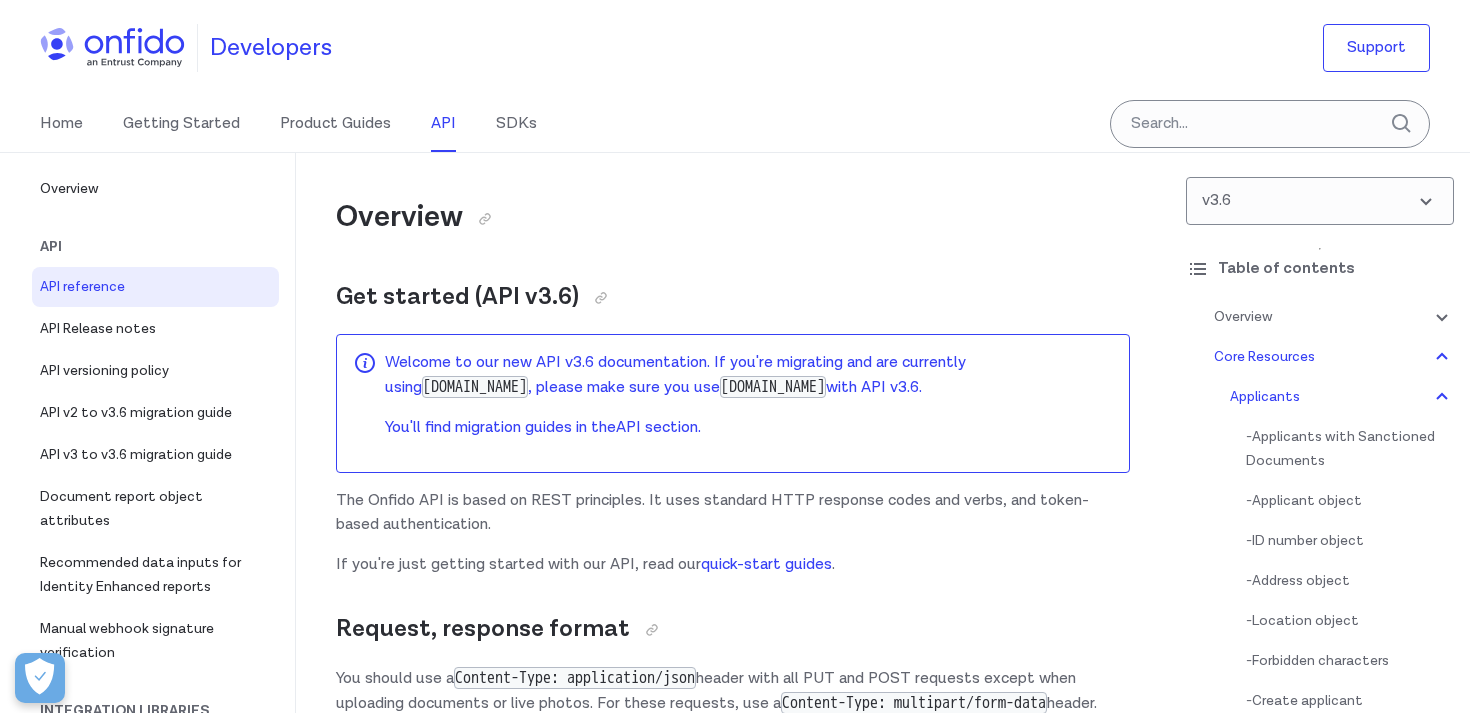 select on "http" 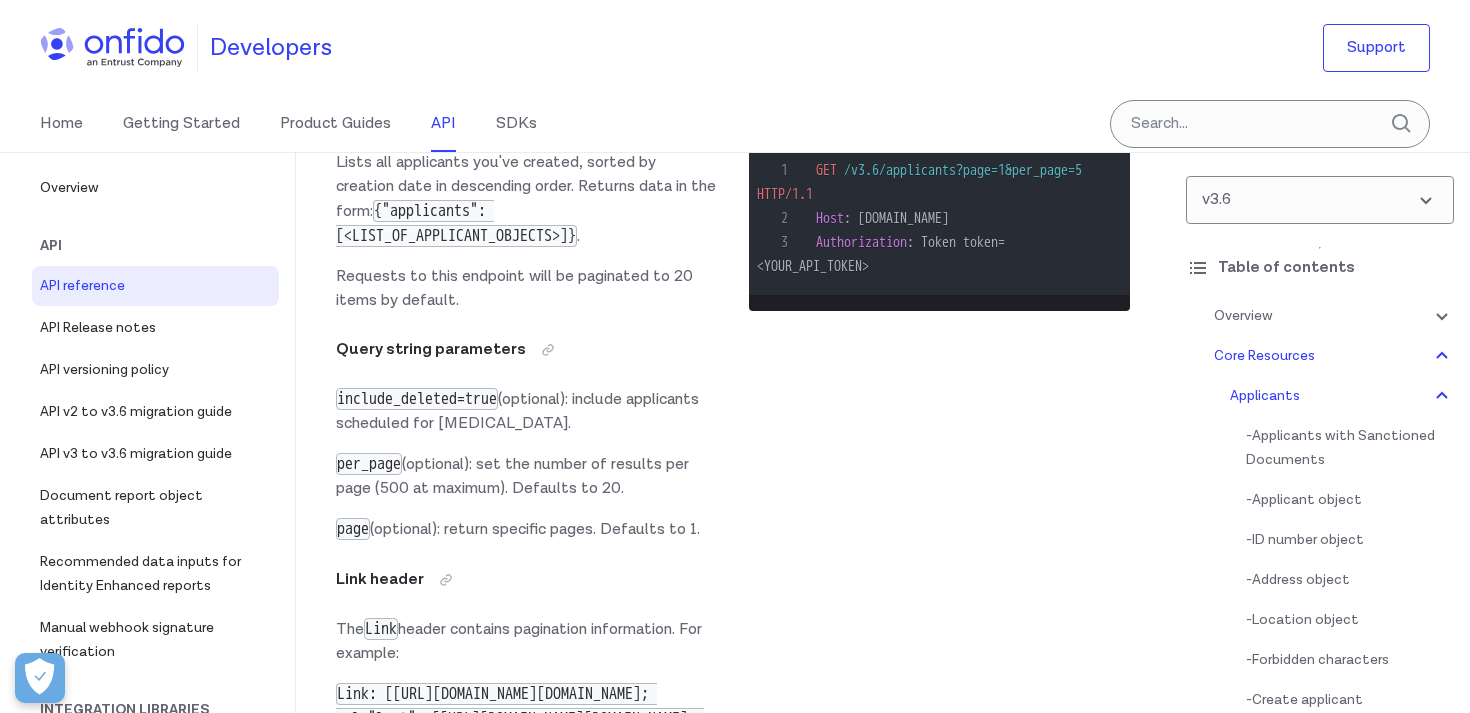 scroll, scrollTop: 0, scrollLeft: 0, axis: both 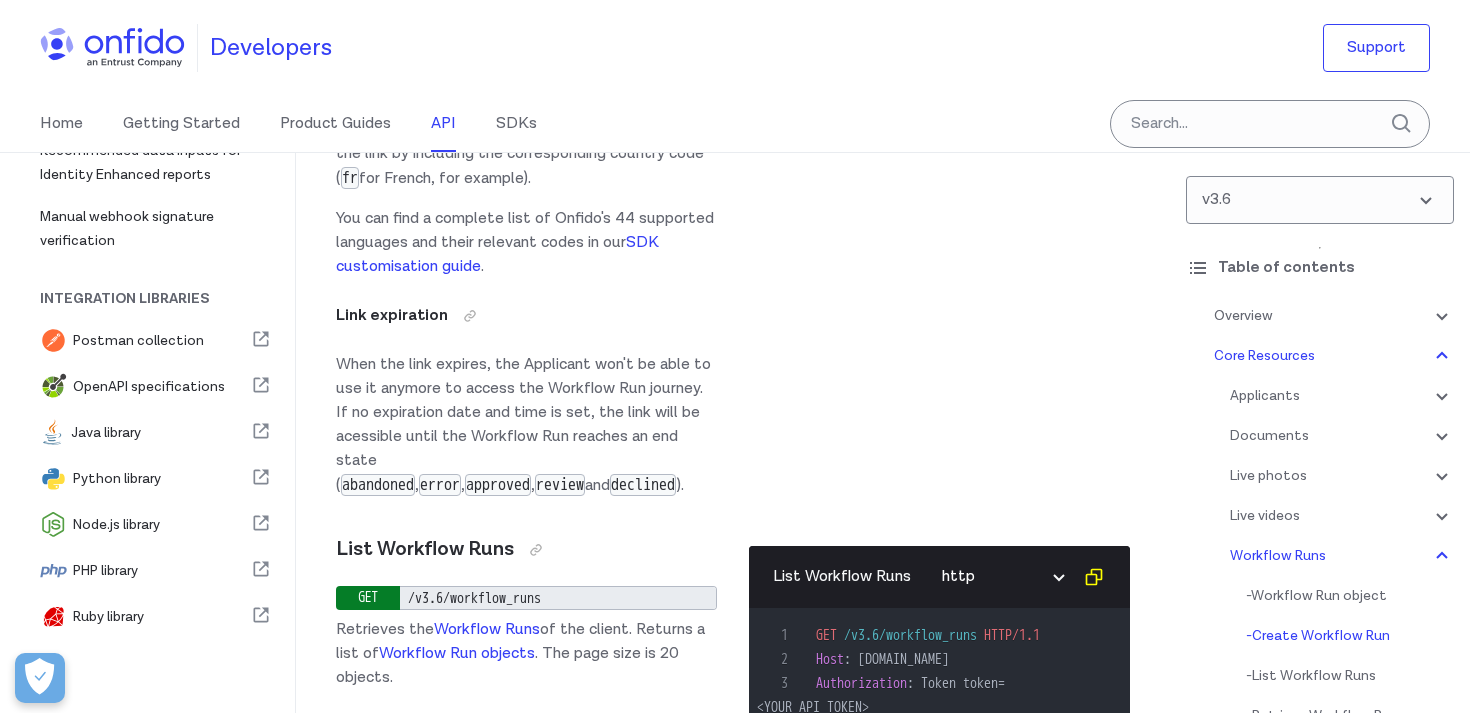 click on "Custom input data" at bounding box center (444, -2672) 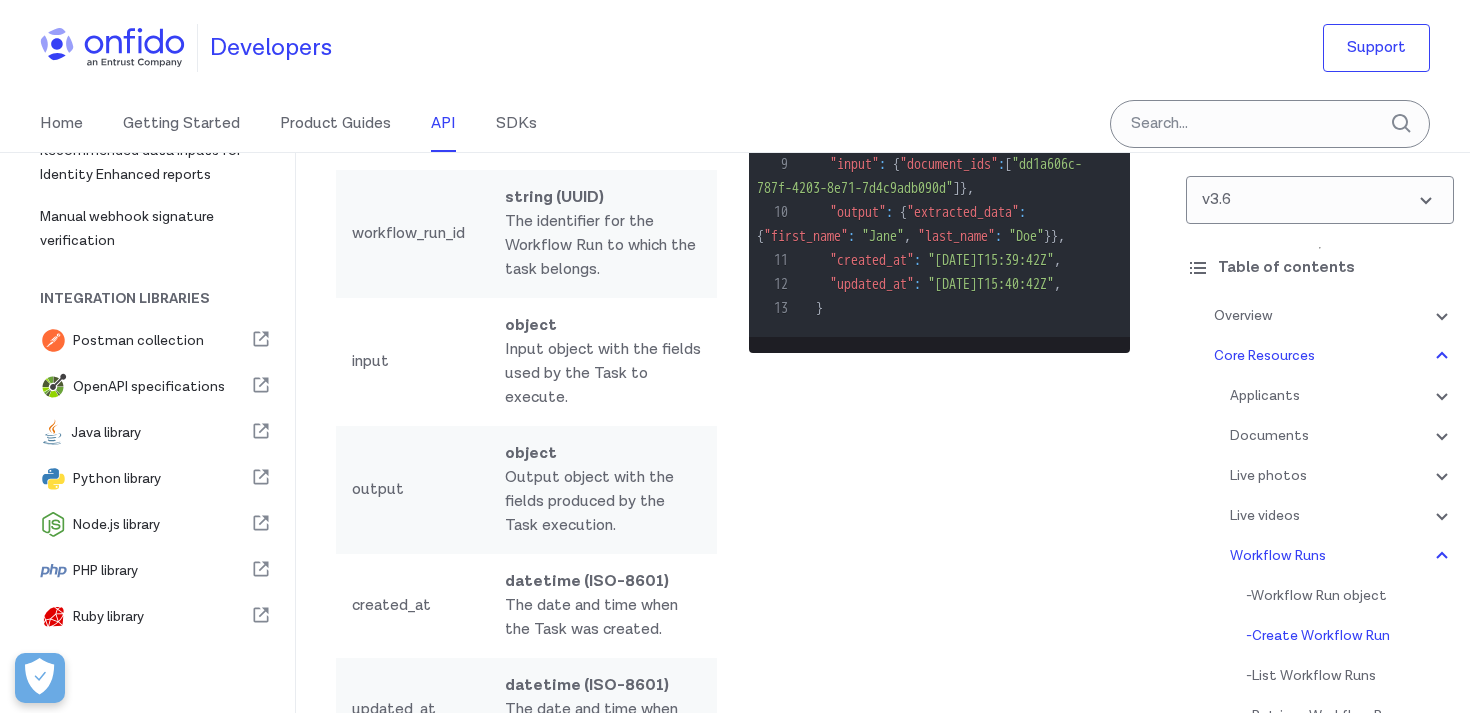scroll, scrollTop: 57027, scrollLeft: 0, axis: vertical 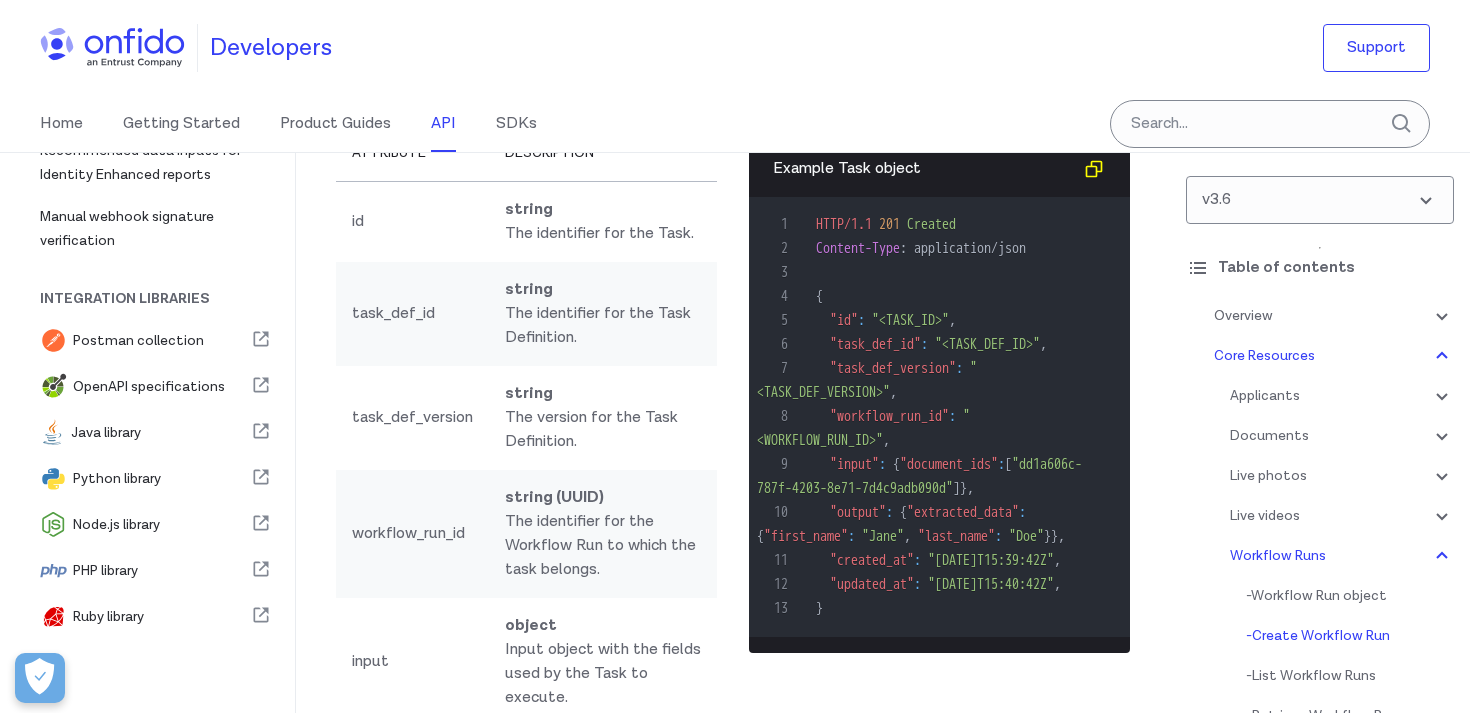 click on "You can customize the language attribute of the link object for when the Workflow Run is accessed using the link by including the corresponding country code ( fr  for French, for example)." at bounding box center (526, -2636) 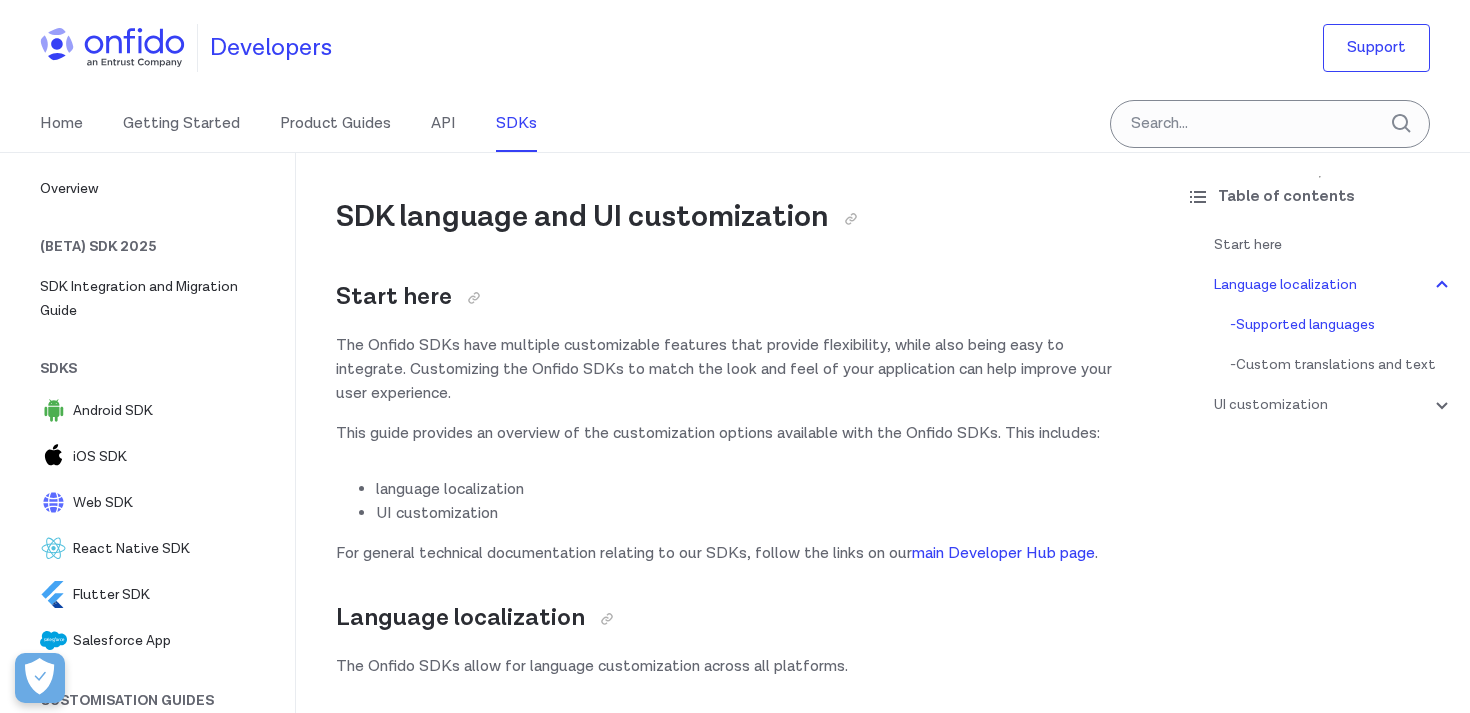 scroll, scrollTop: 499, scrollLeft: 0, axis: vertical 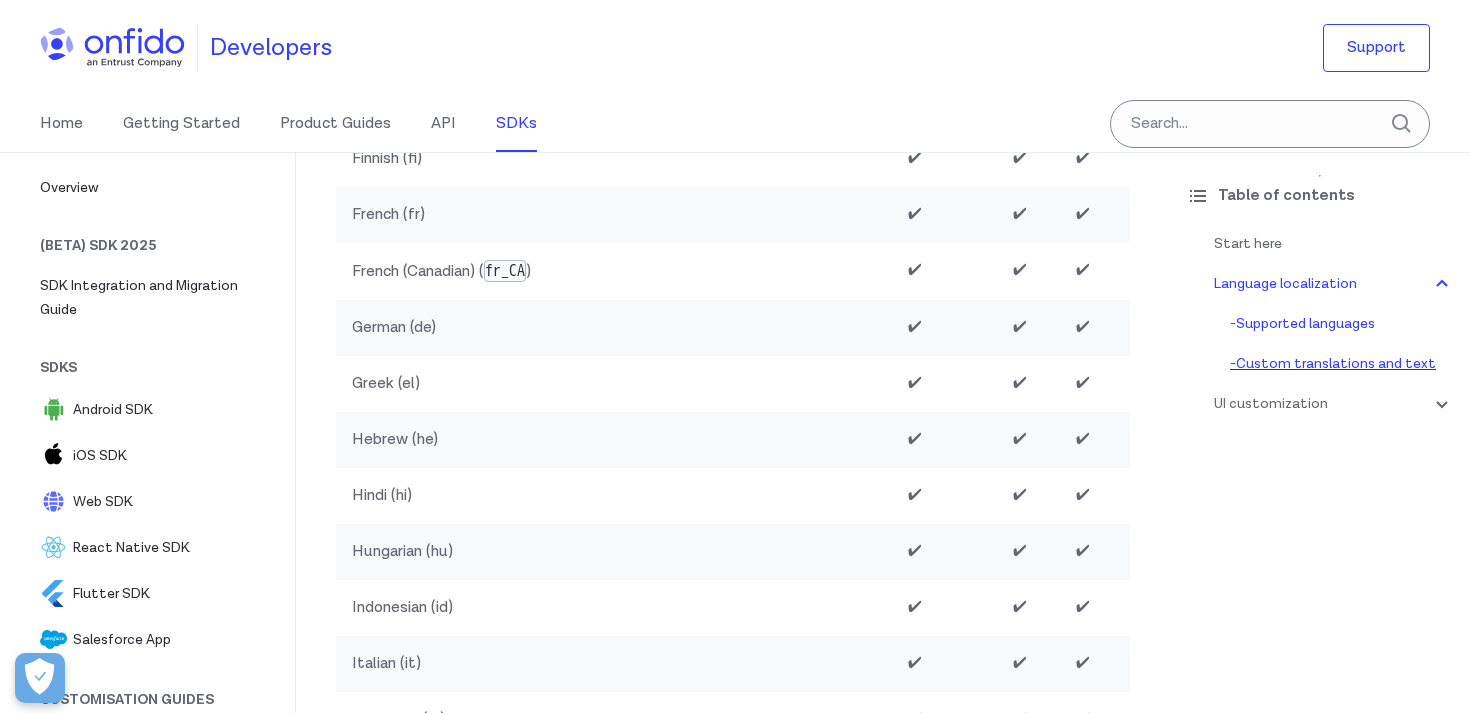 click on "-  Custom translations and text" at bounding box center (1342, 364) 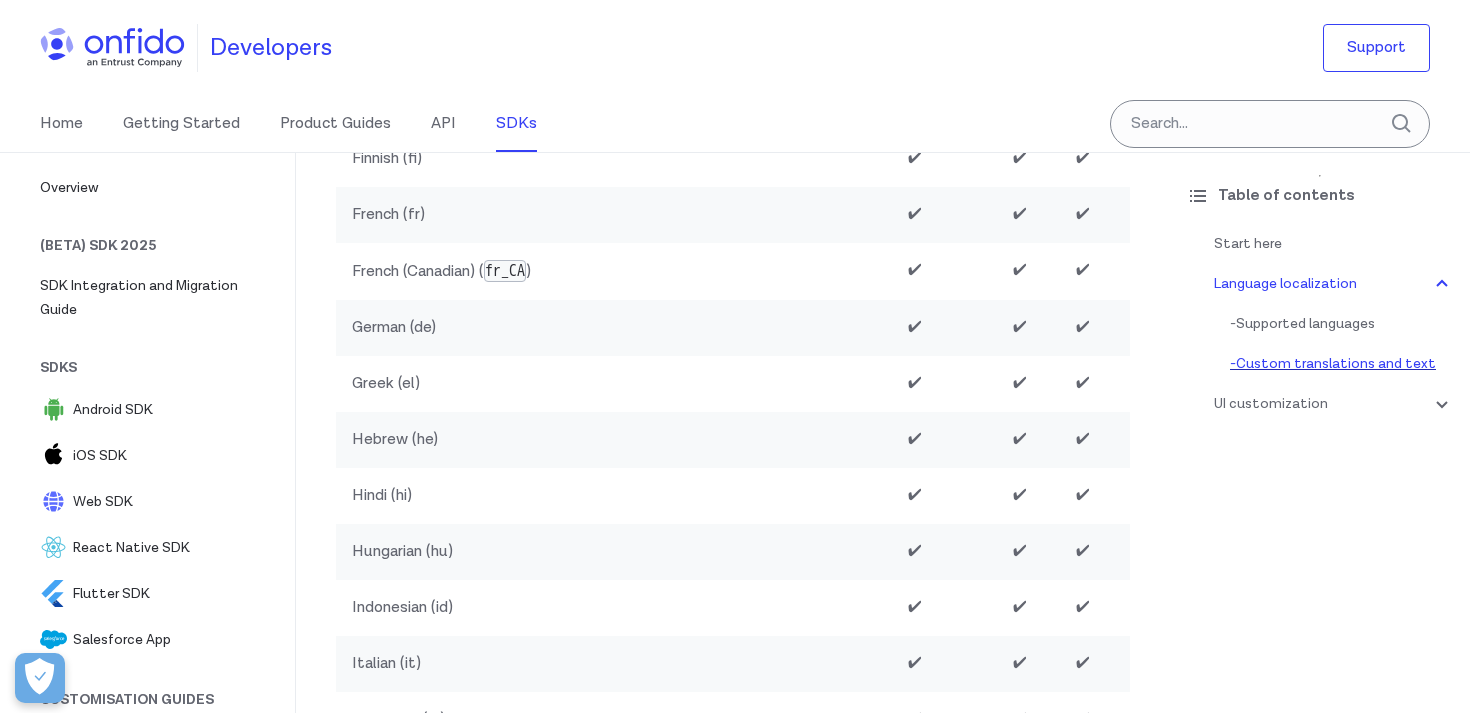 scroll, scrollTop: 3804, scrollLeft: 0, axis: vertical 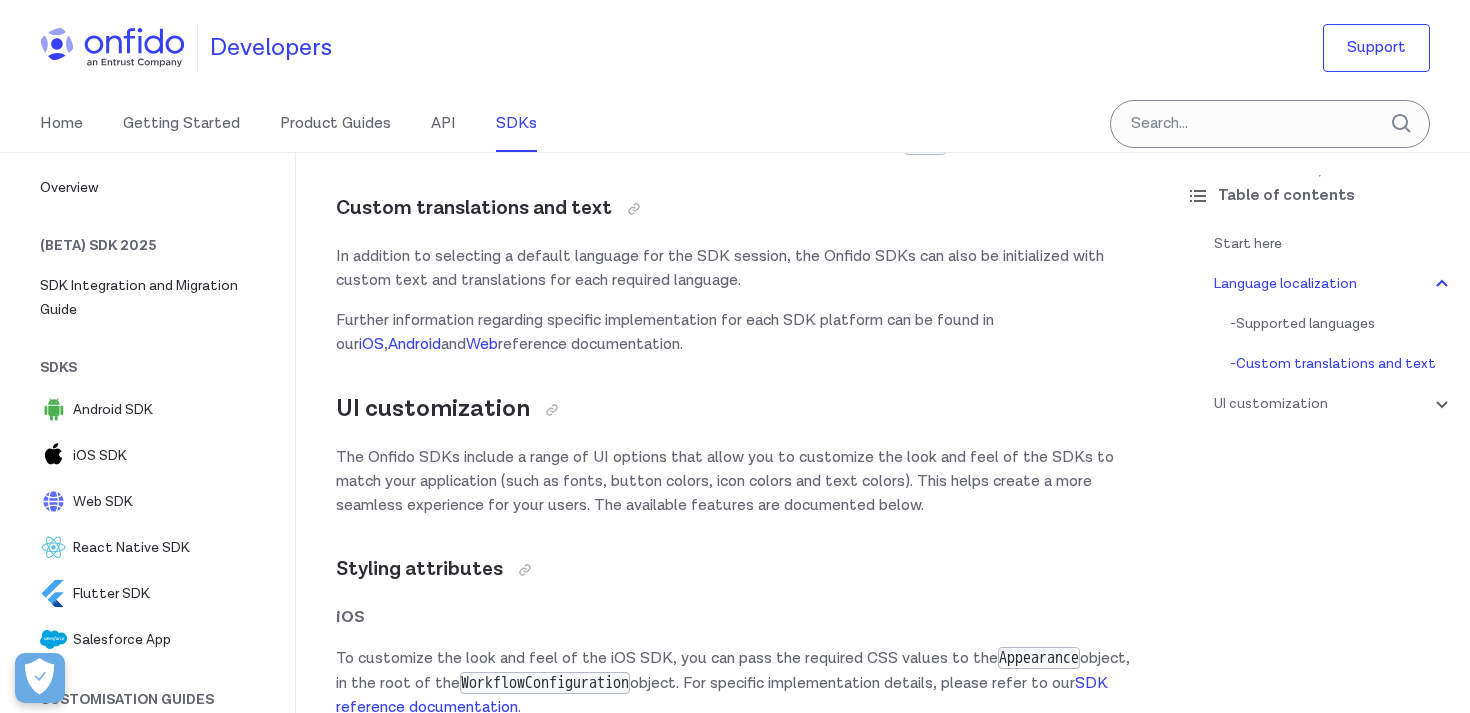 click on "In addition to selecting a default language for the SDK session, the Onfido SDKs can also be initialized with custom text and translations for each required language." at bounding box center (733, 269) 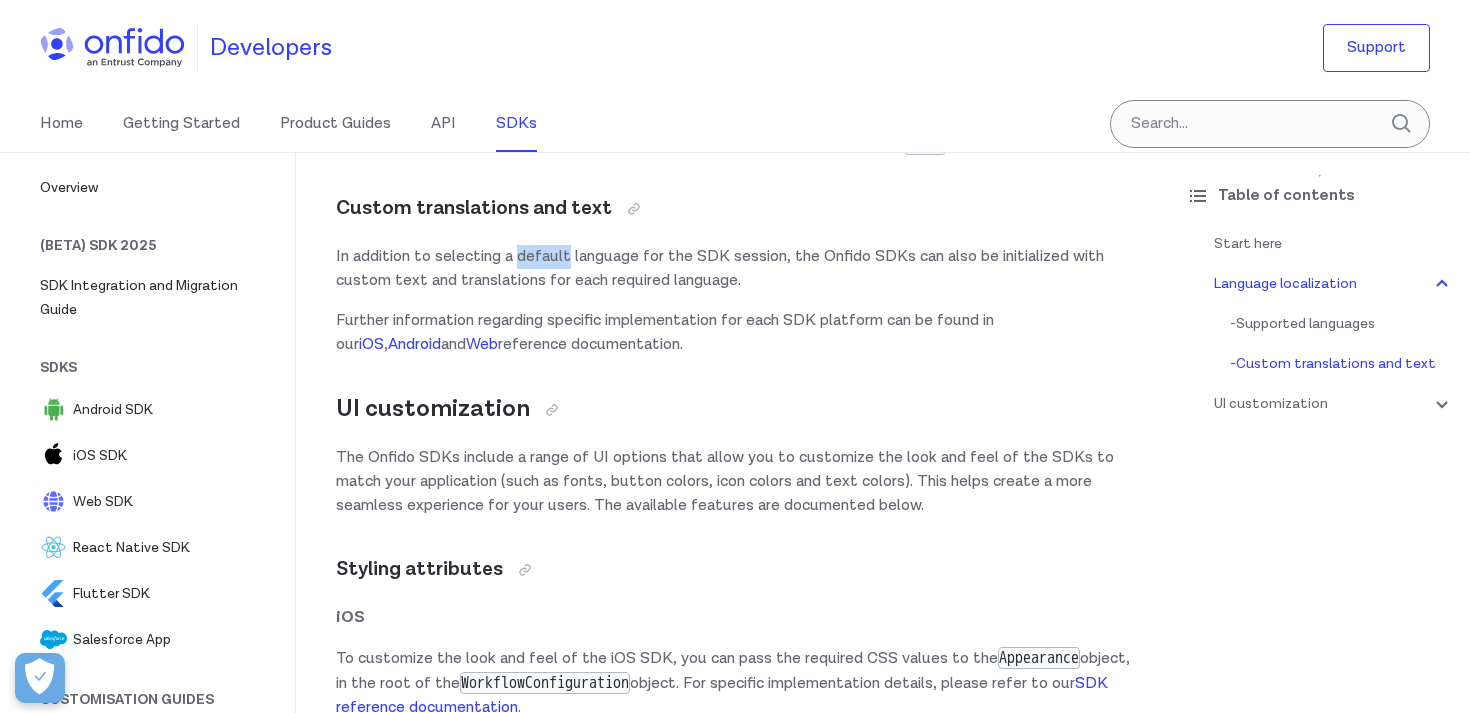 click on "In addition to selecting a default language for the SDK session, the Onfido SDKs can also be initialized with custom text and translations for each required language." at bounding box center (733, 269) 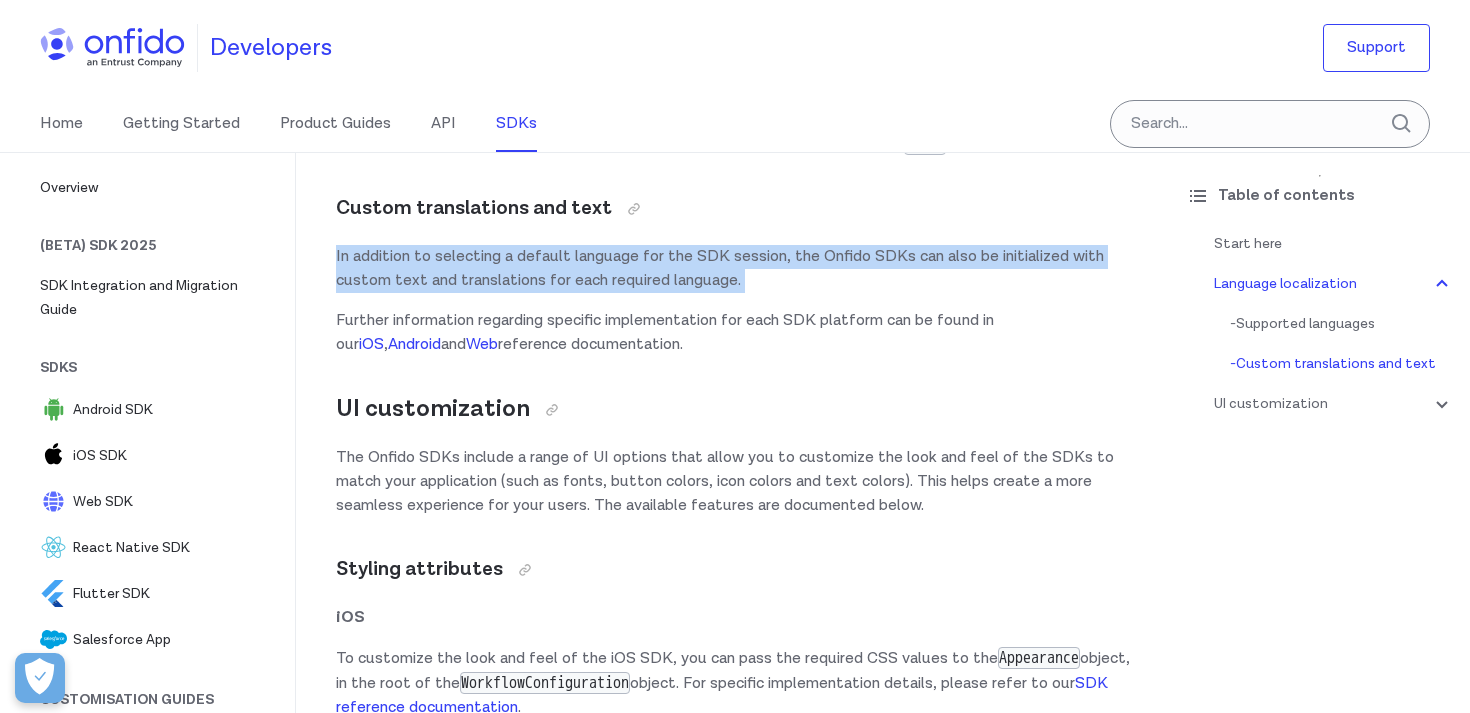 click on "In addition to selecting a default language for the SDK session, the Onfido SDKs can also be initialized with custom text and translations for each required language." at bounding box center [733, 269] 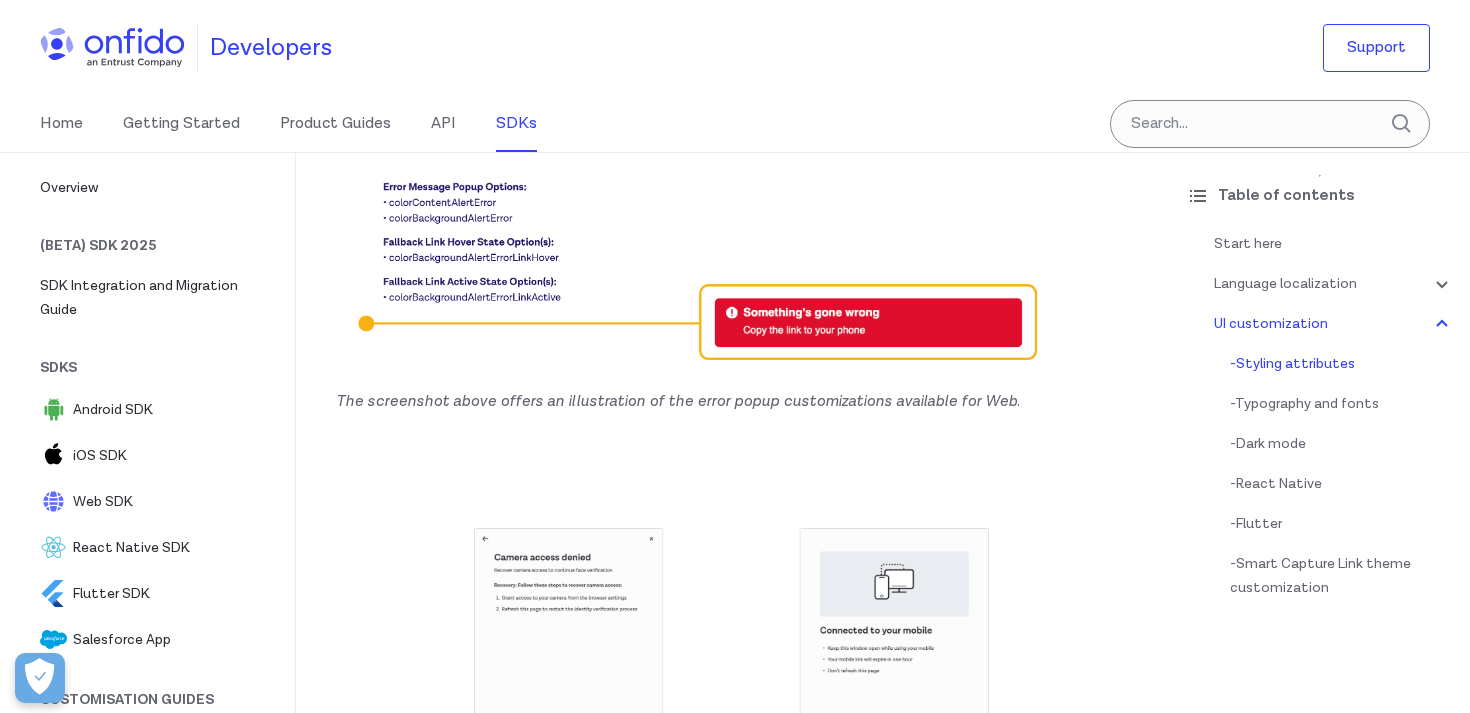 scroll, scrollTop: 12487, scrollLeft: 0, axis: vertical 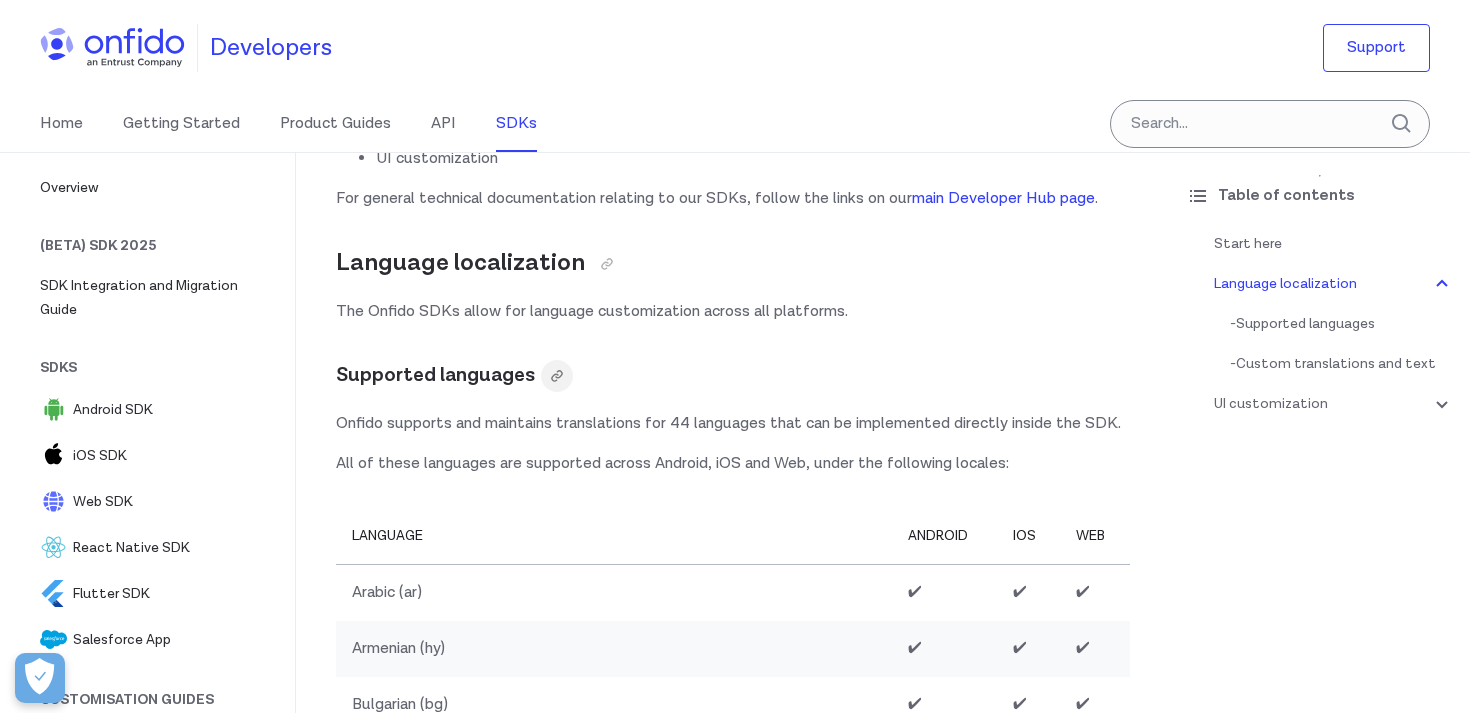 click at bounding box center [557, 376] 